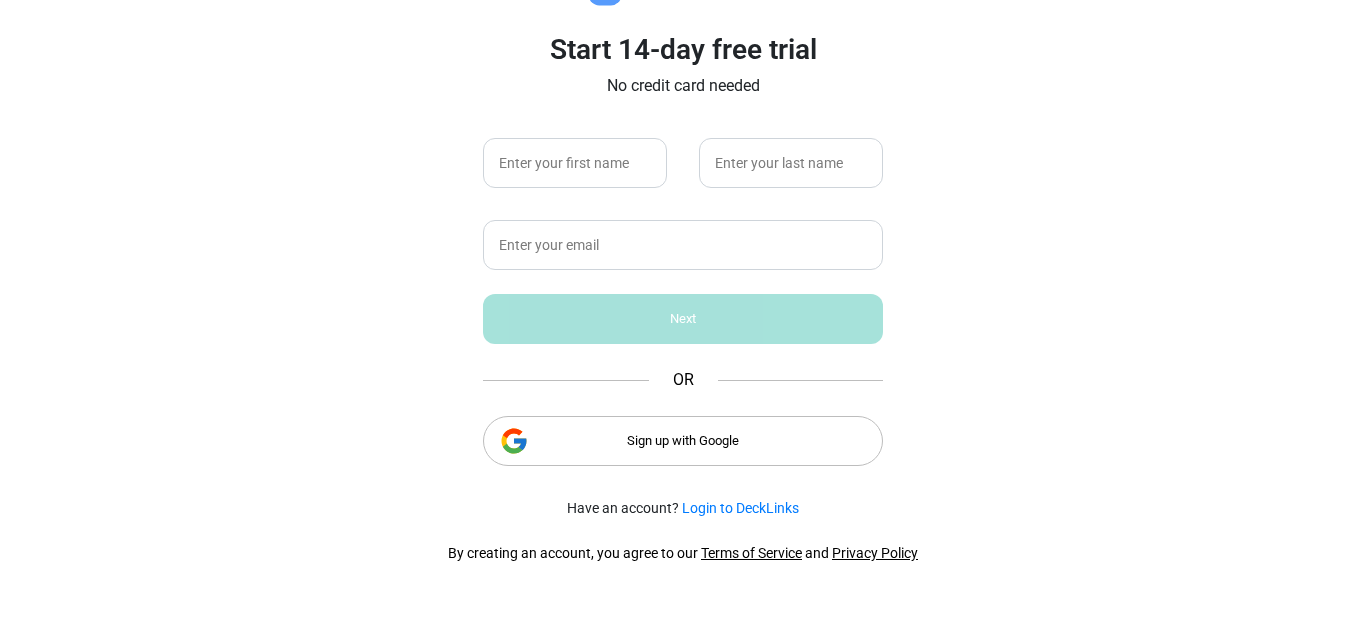 scroll, scrollTop: 0, scrollLeft: 0, axis: both 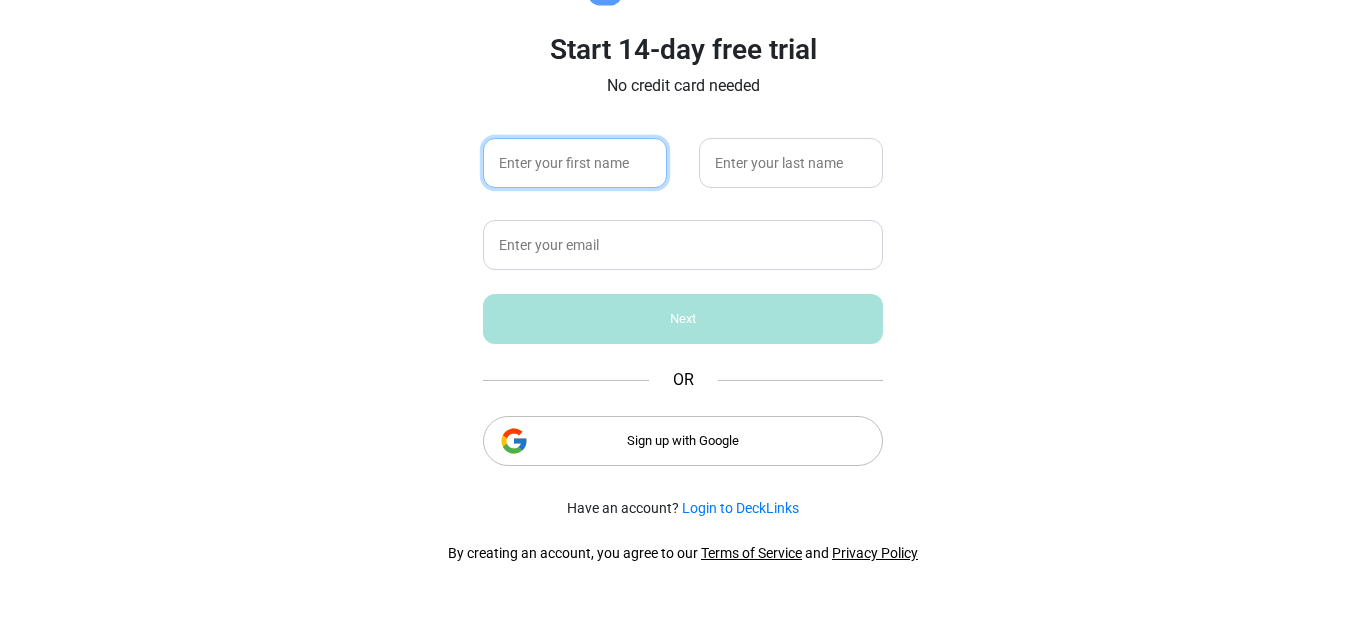 click at bounding box center (575, 163) 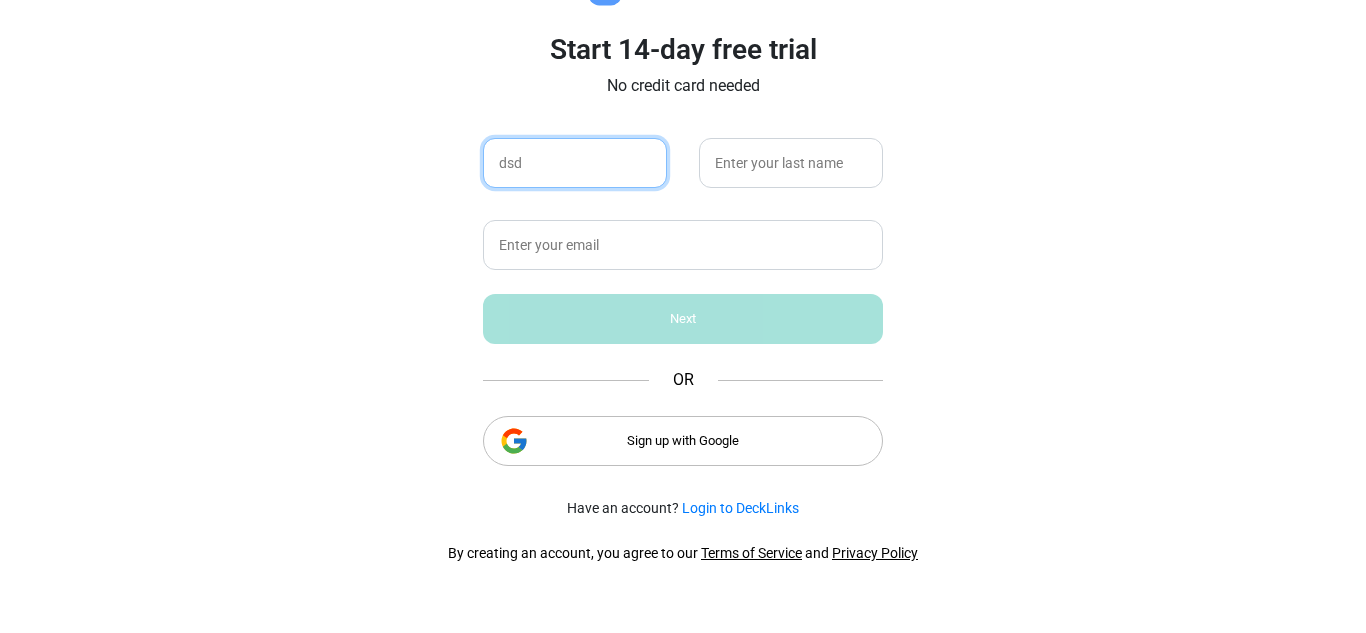 type on "dsd" 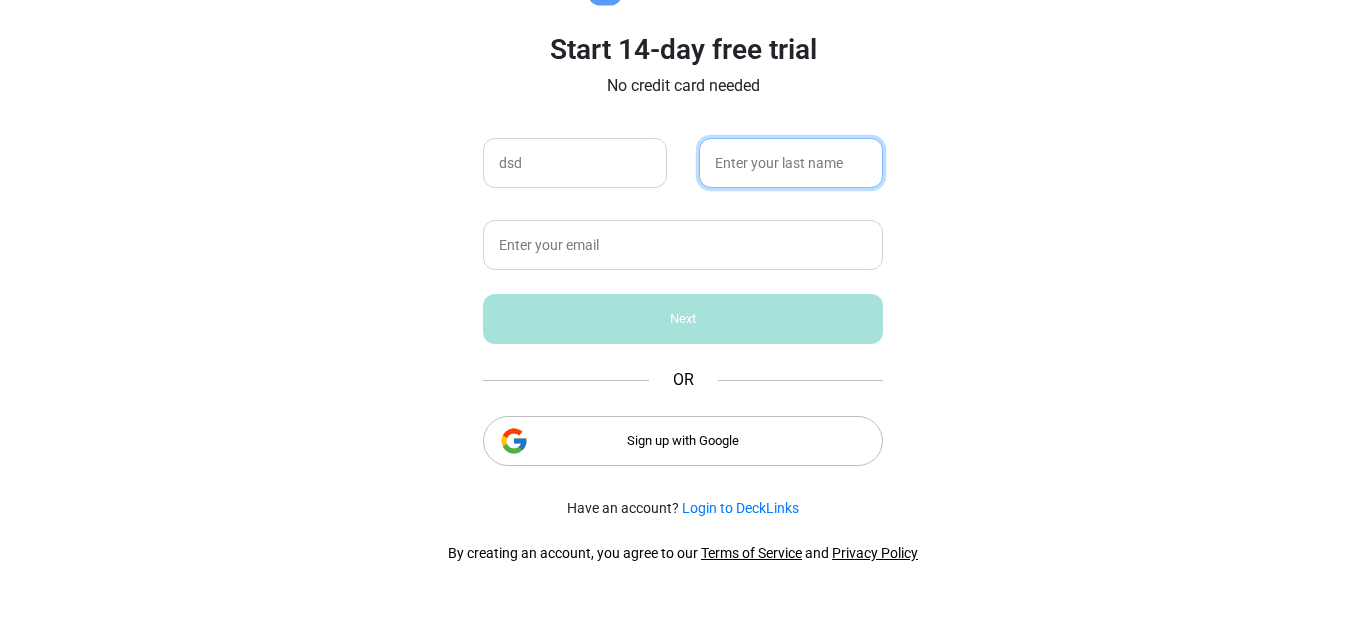 click at bounding box center (791, 163) 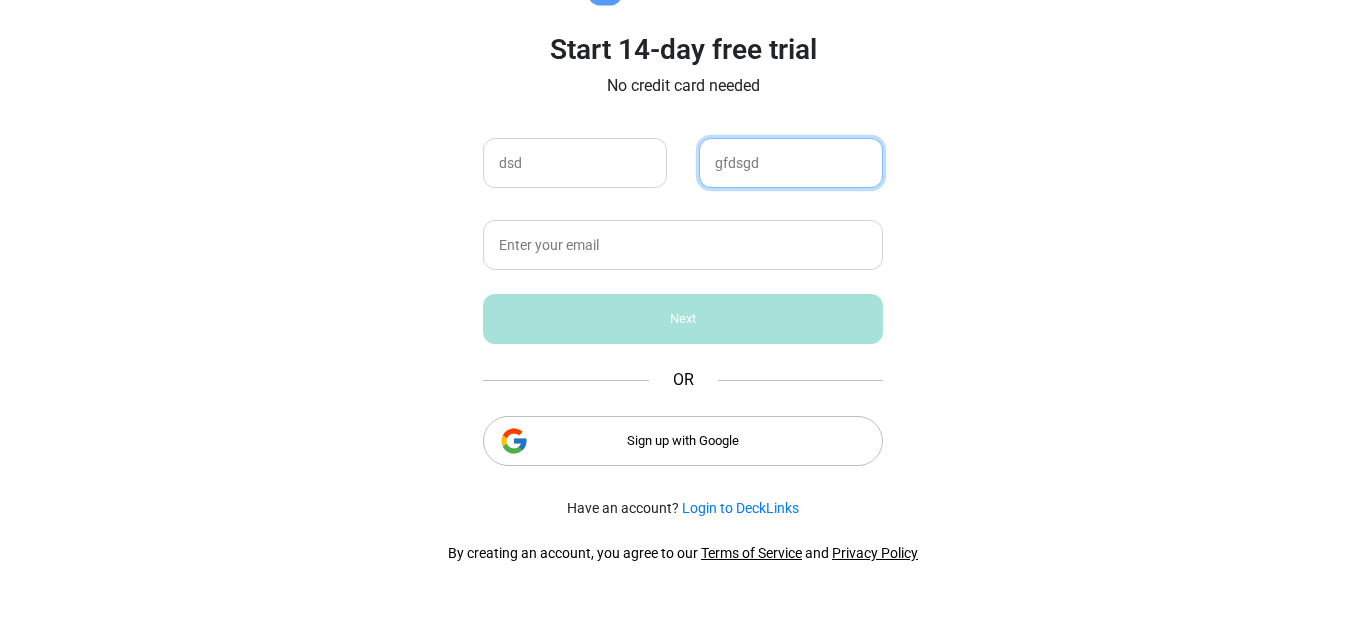 type on "gfdsgd" 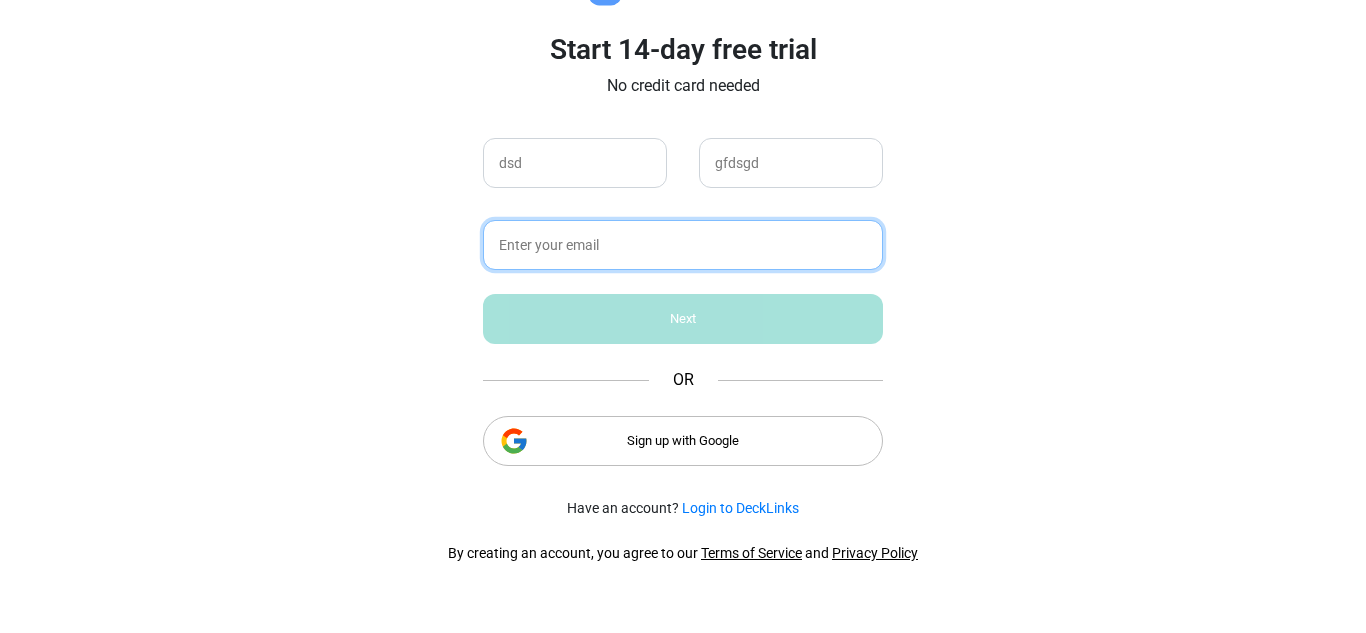 click at bounding box center (683, 245) 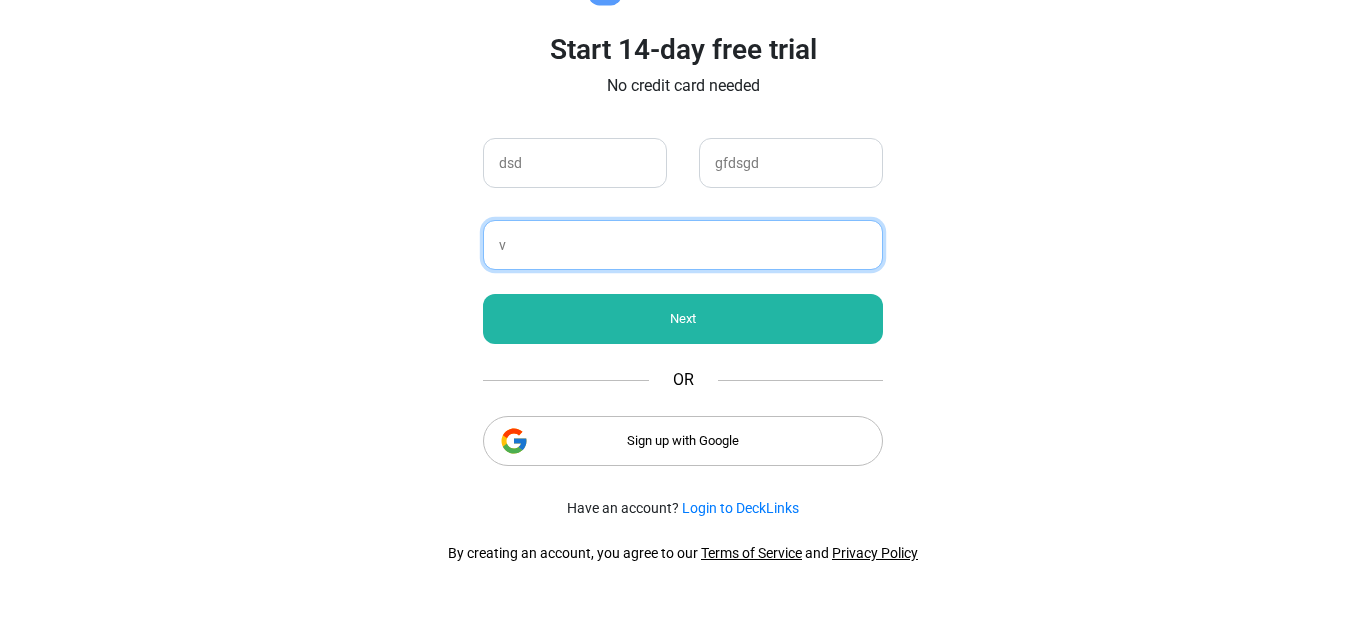 paste on "[EMAIL]" 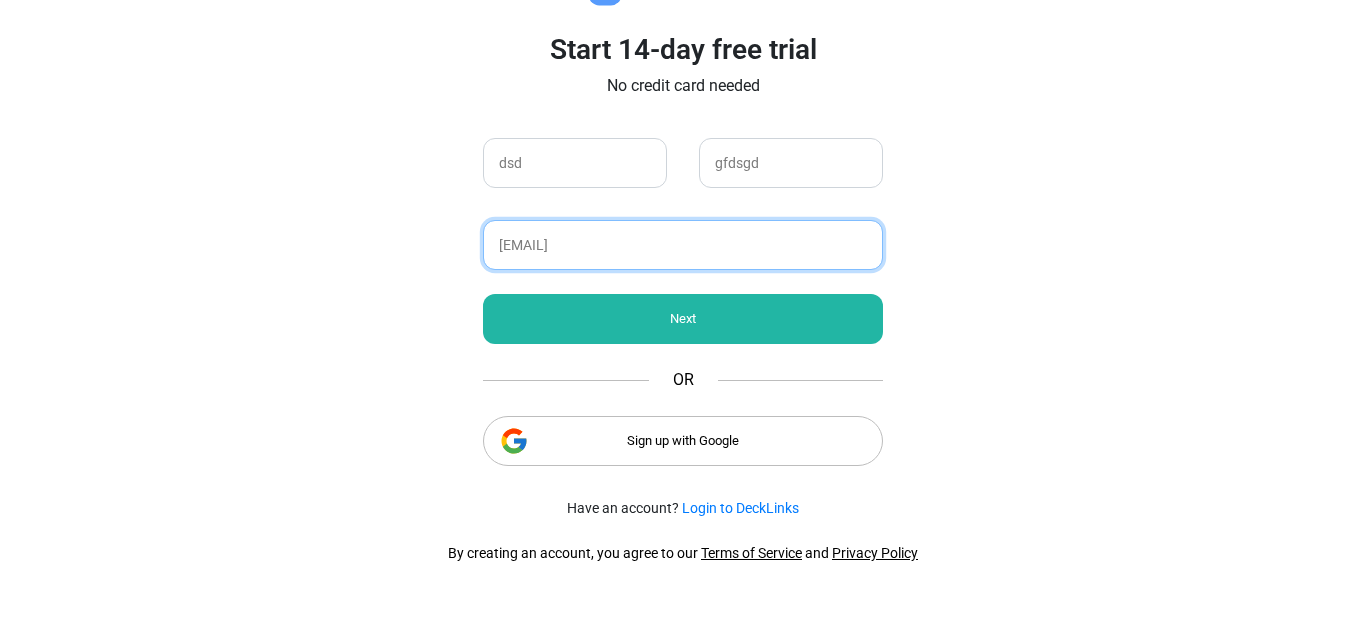 type on "[EMAIL]" 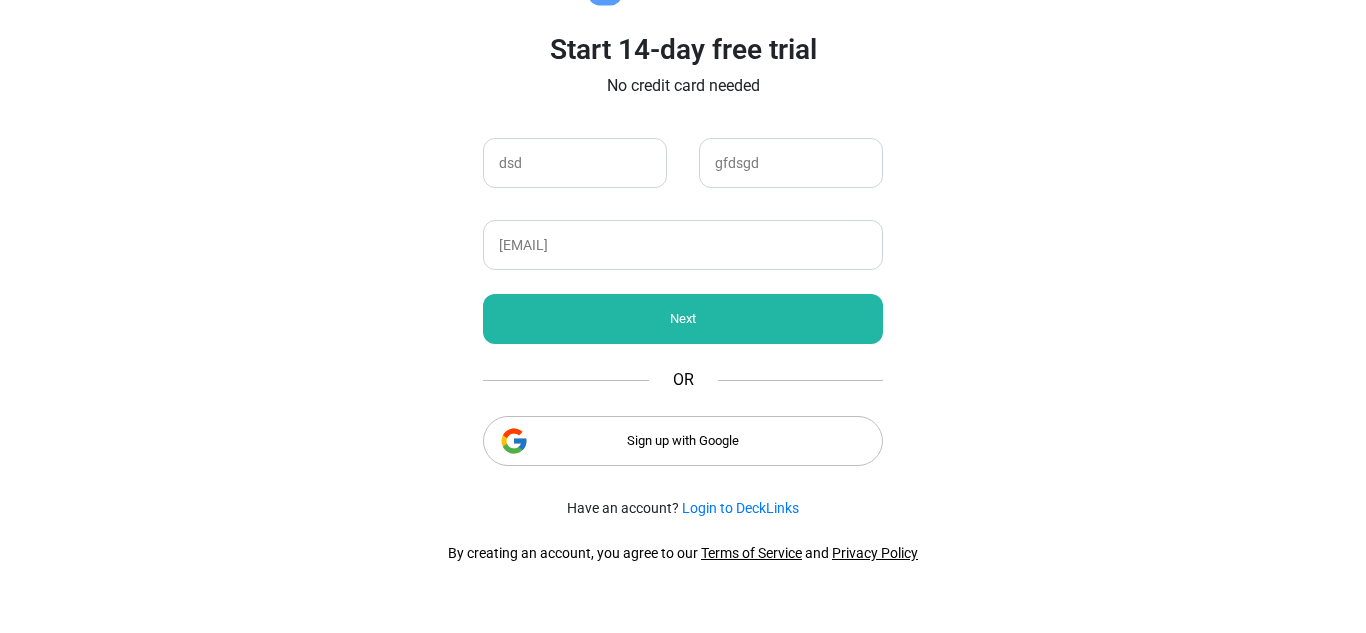 click on "Next" at bounding box center (683, 319) 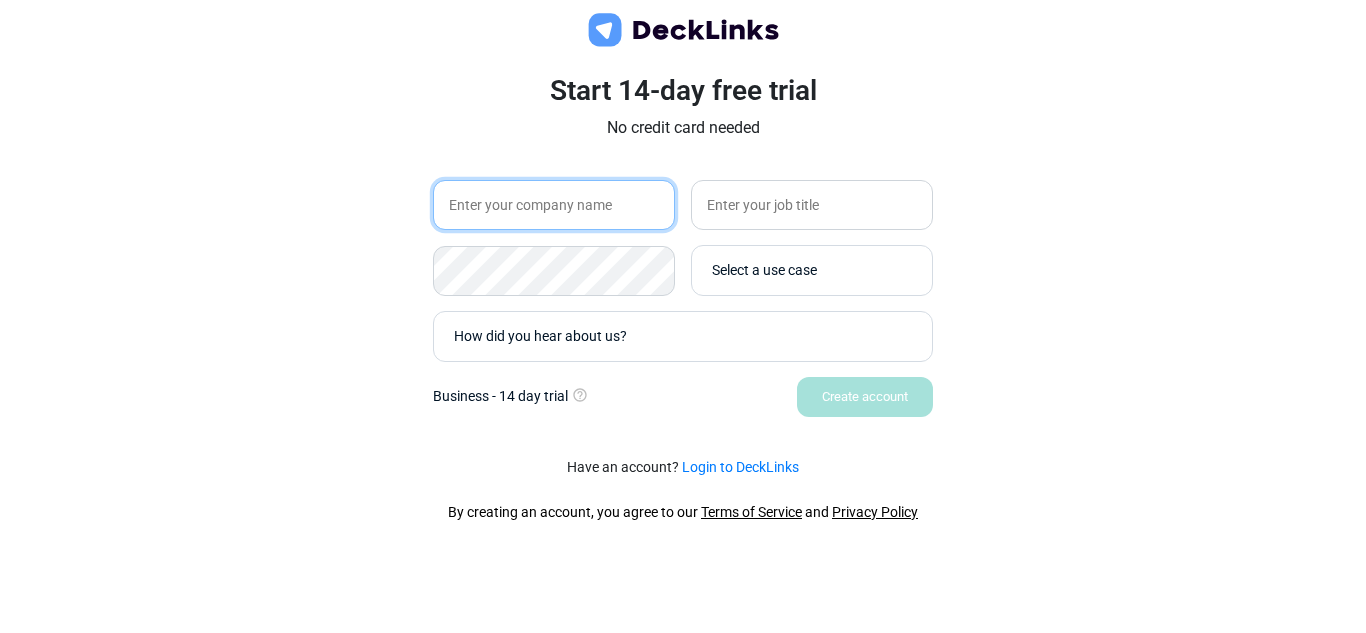 click at bounding box center (554, 205) 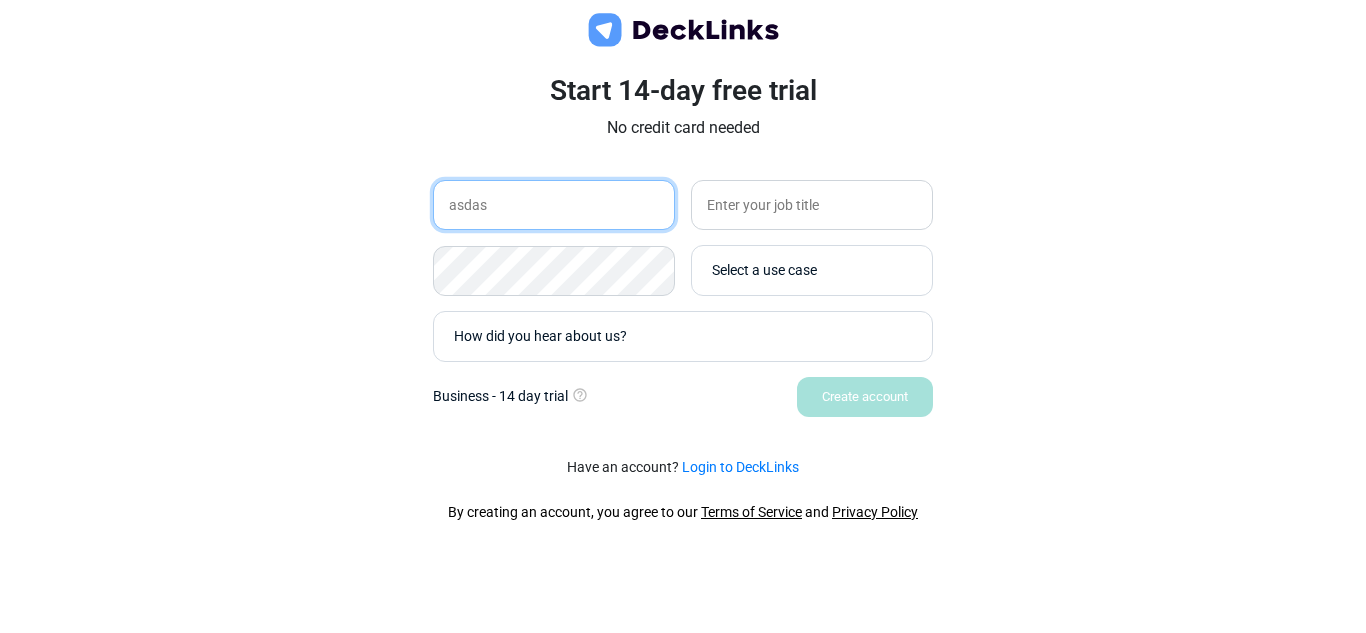 type on "asdas" 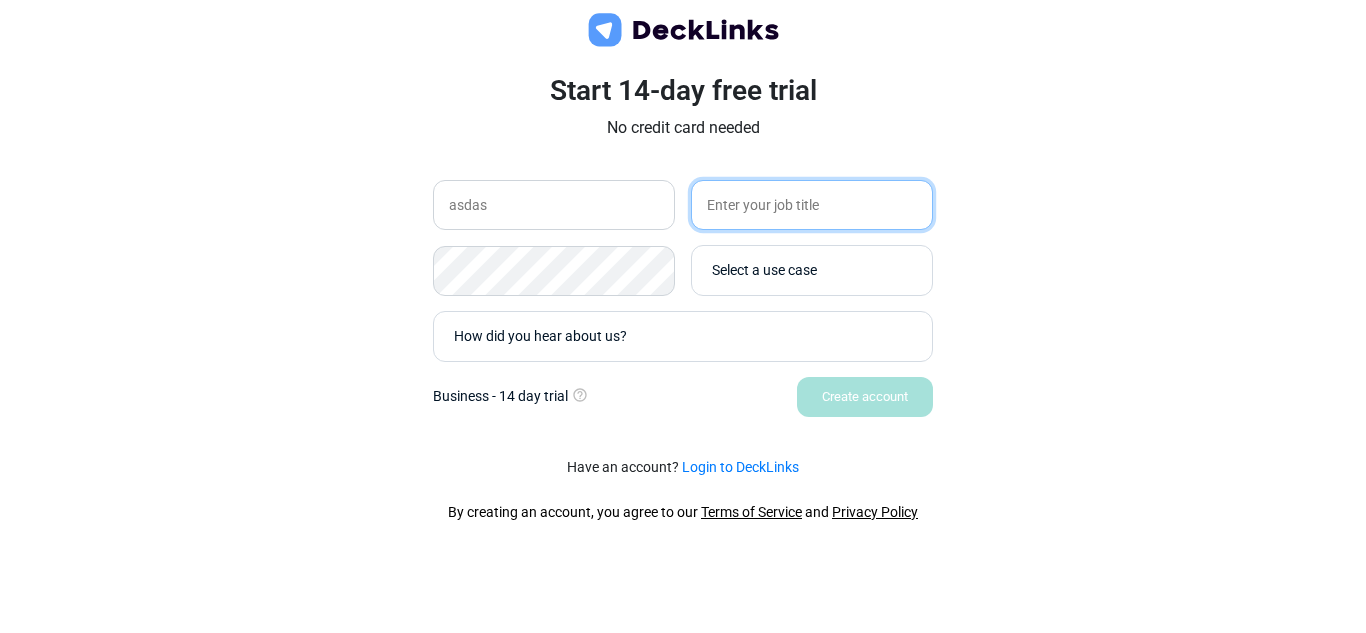 click at bounding box center [812, 205] 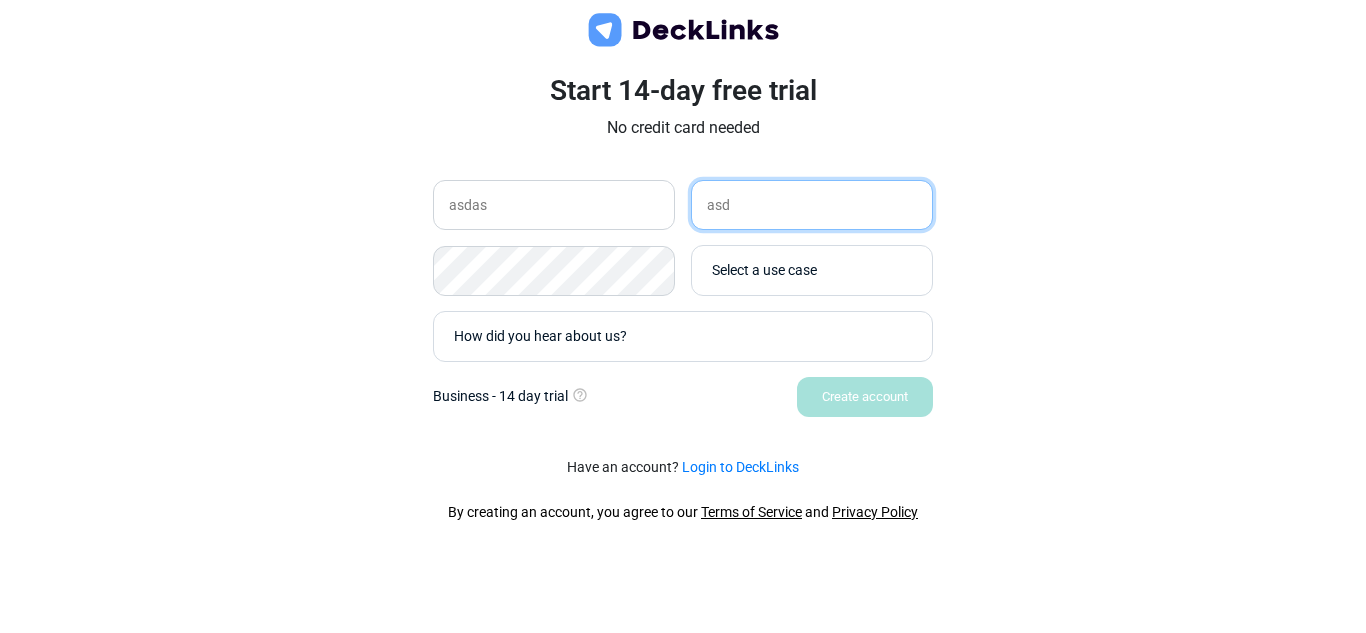 click on "asd" at bounding box center (812, 205) 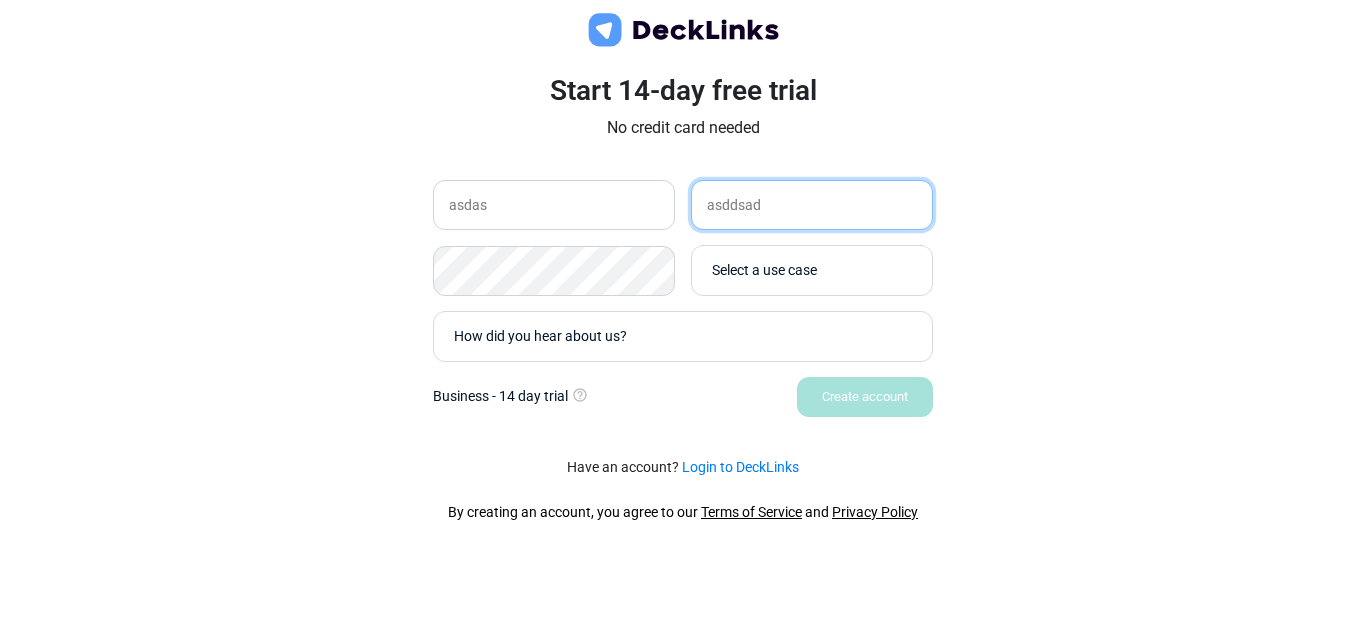 type on "asddsad" 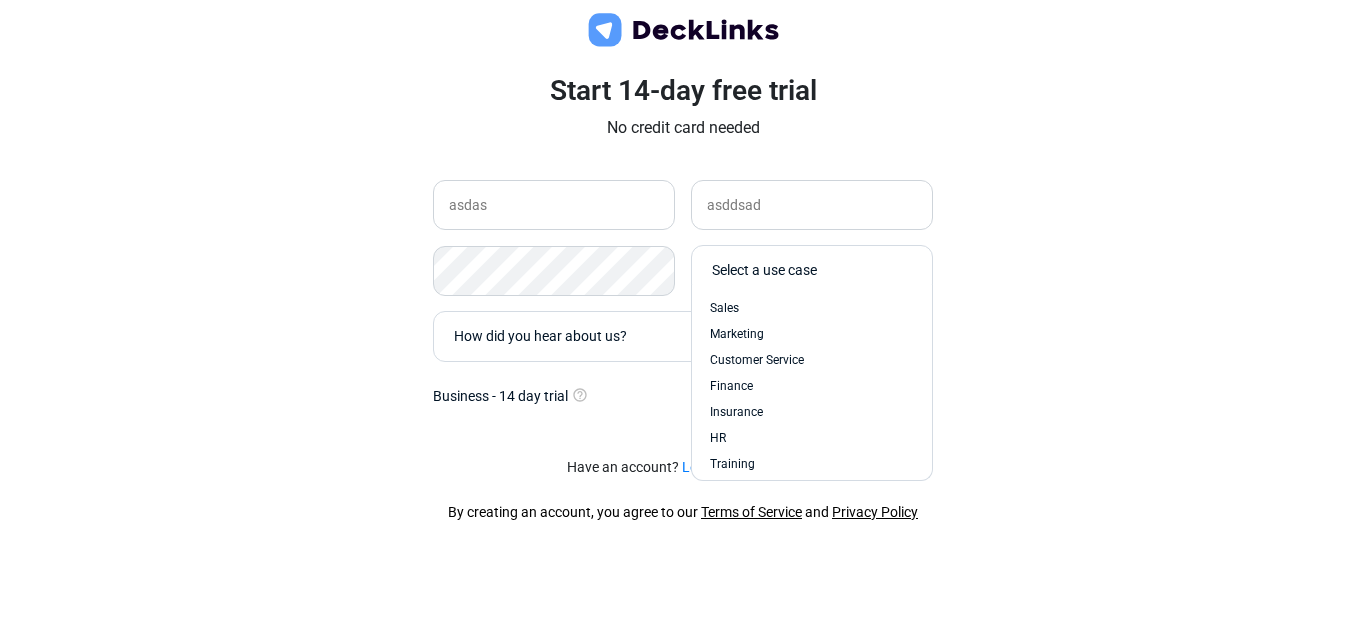 click on "Select a use case" at bounding box center [807, 270] 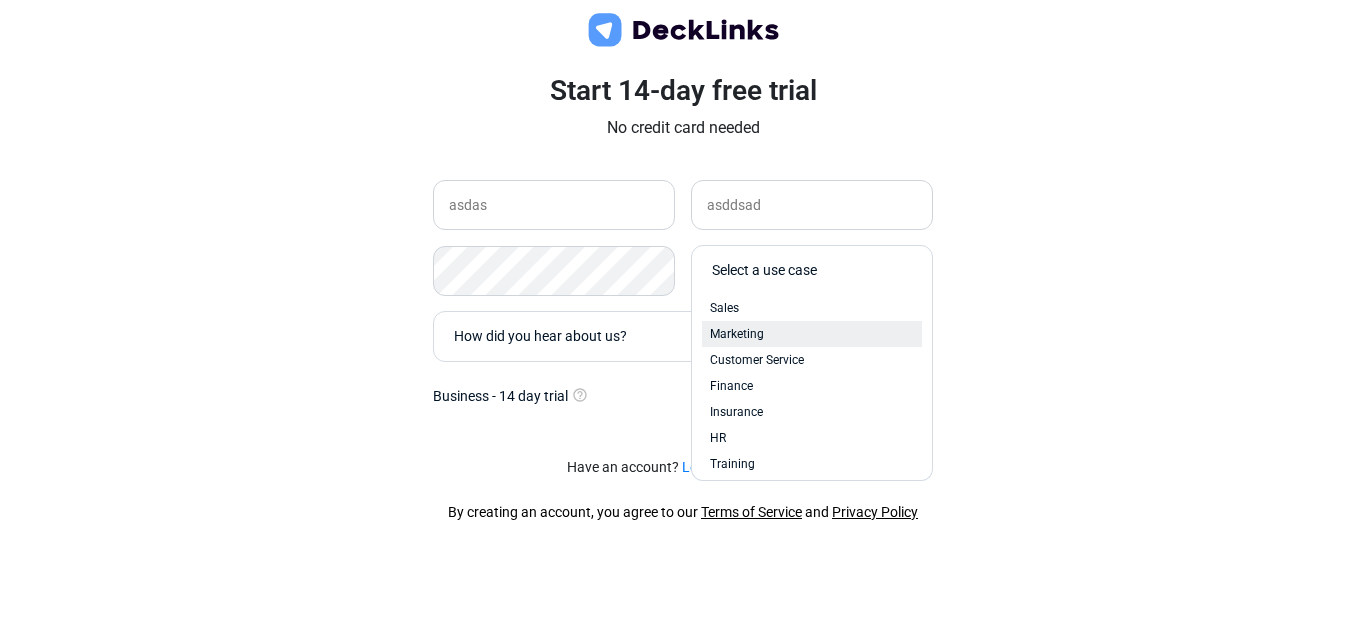 click on "Marketing" at bounding box center (812, 334) 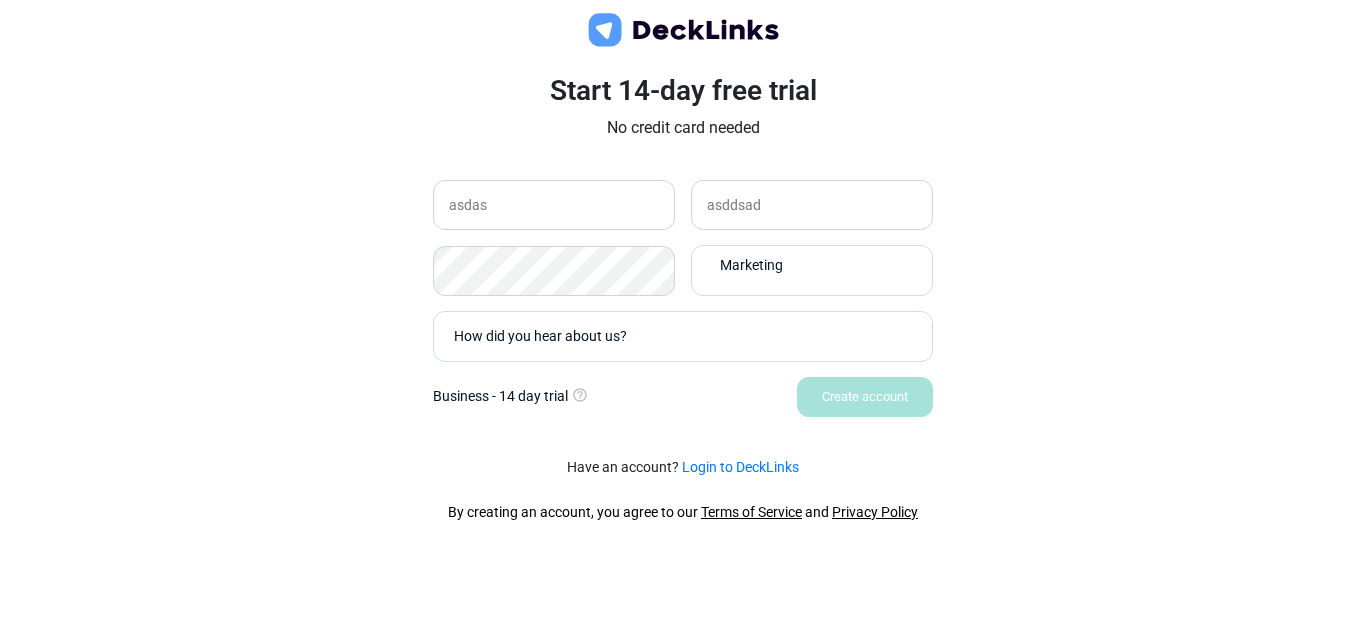 click on "How did you hear about us?" at bounding box center (678, 336) 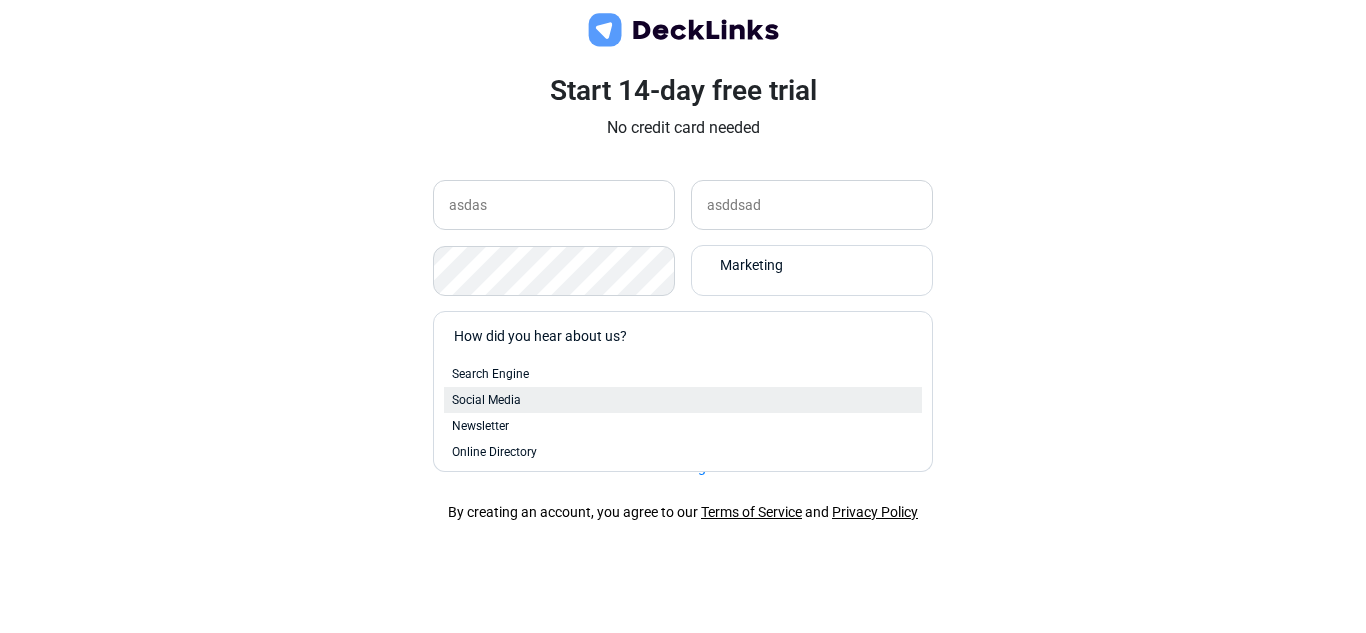 click on "Social Media" at bounding box center [683, 400] 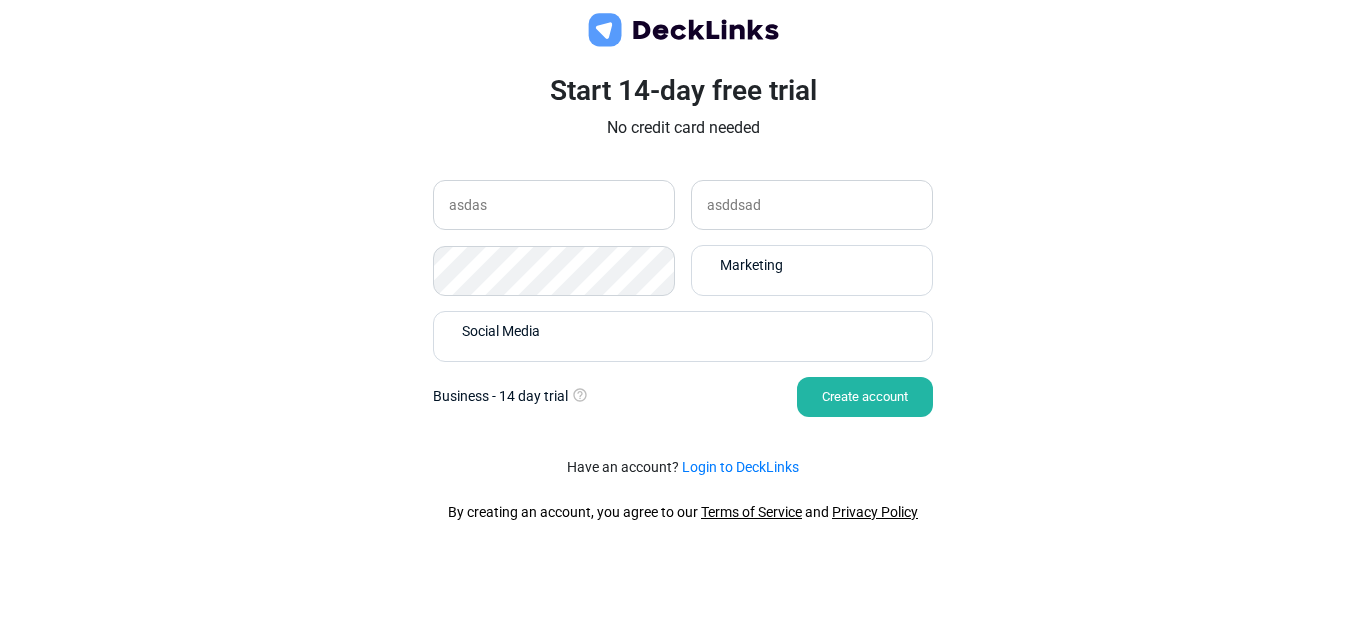 click on "Create account" at bounding box center (865, 397) 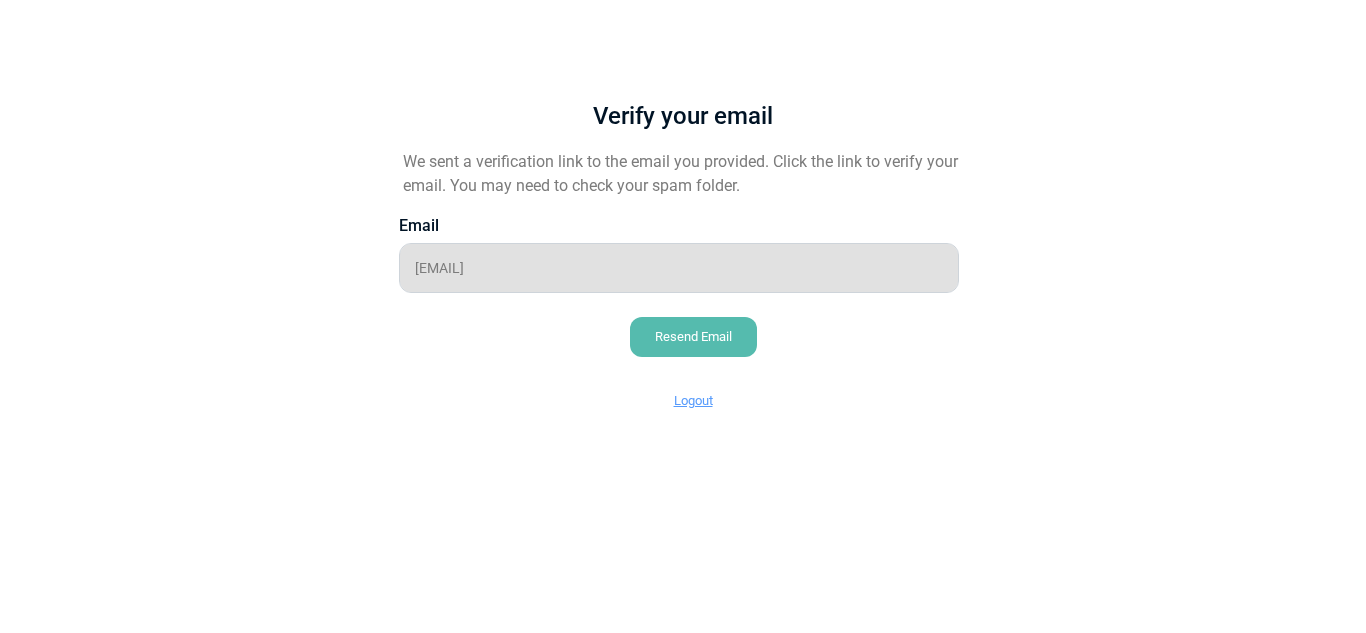 click on "Verify your email We sent a verification link to the email you provided. Click the link to verify your email. You may need to check your spam folder. Email [EMAIL] Resend Email Logout" at bounding box center [683, 241] 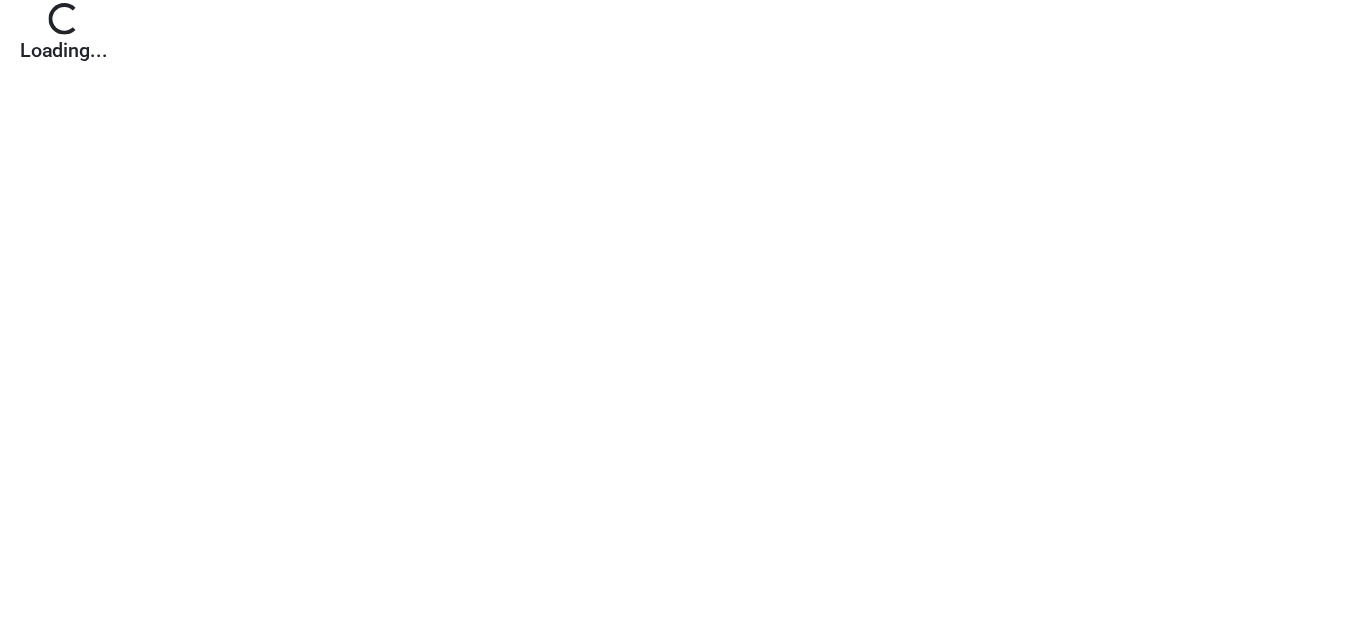 scroll, scrollTop: 0, scrollLeft: 0, axis: both 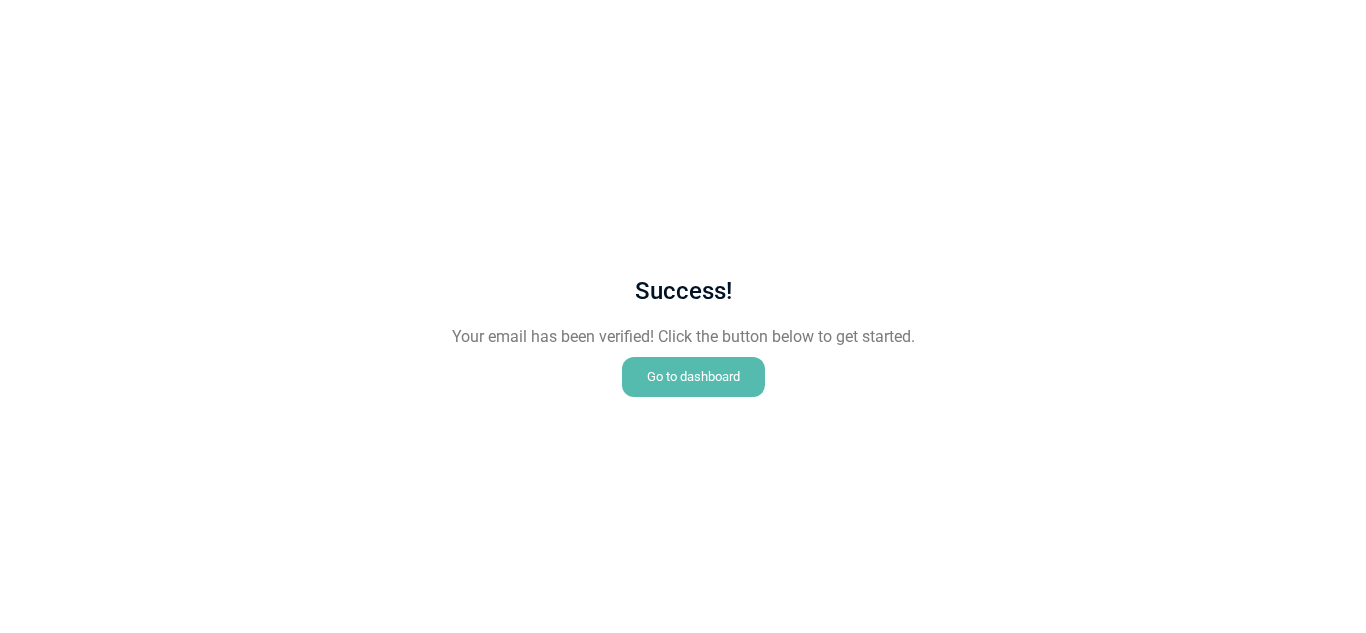 click on "Go to dashboard" at bounding box center (693, 377) 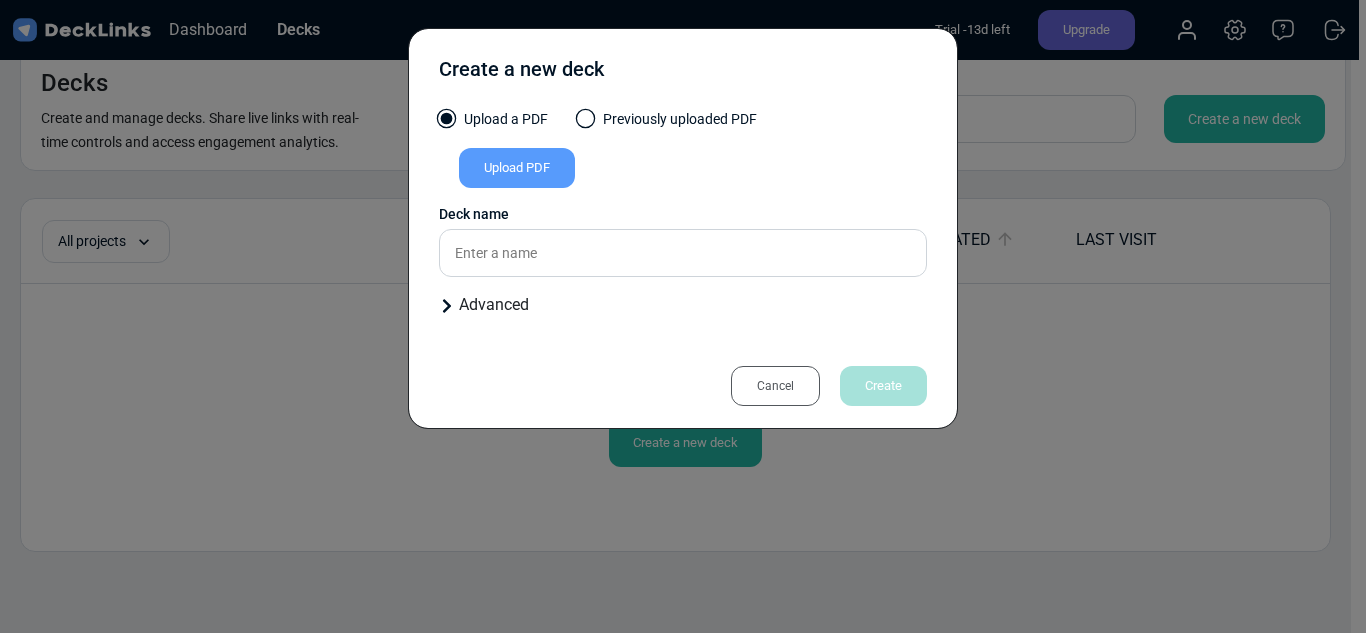 click on "Cancel" at bounding box center [775, 386] 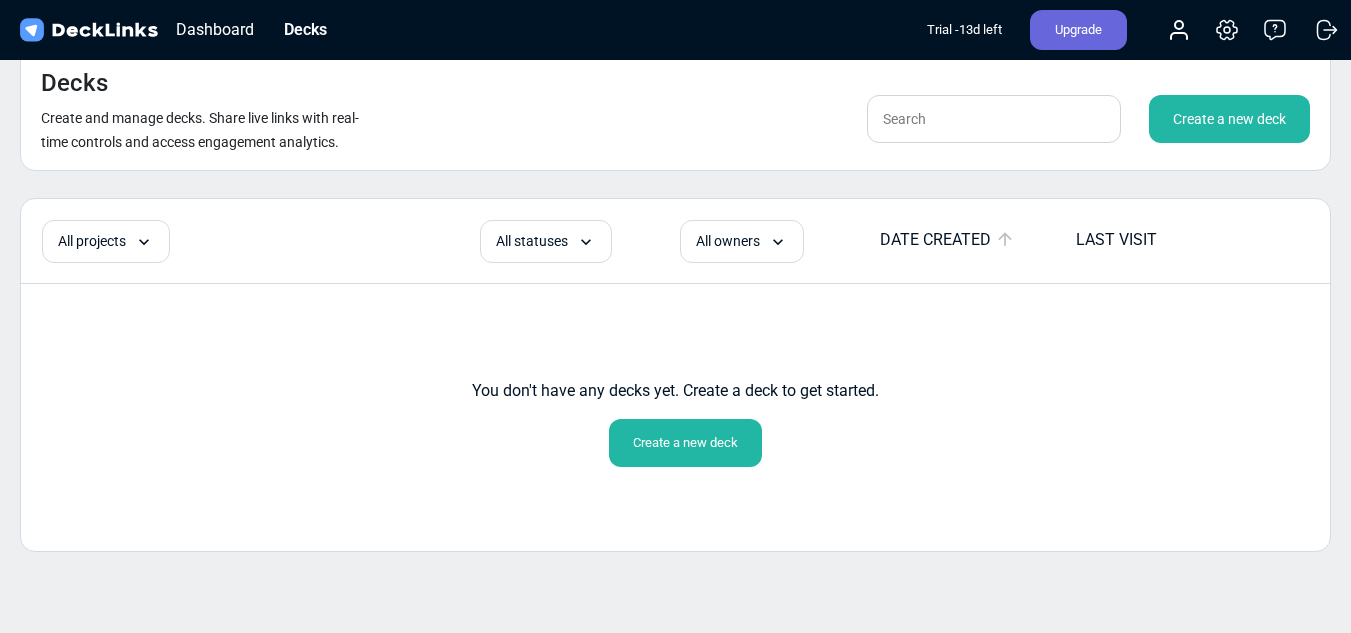 click on "Upgrade" at bounding box center [1078, 30] 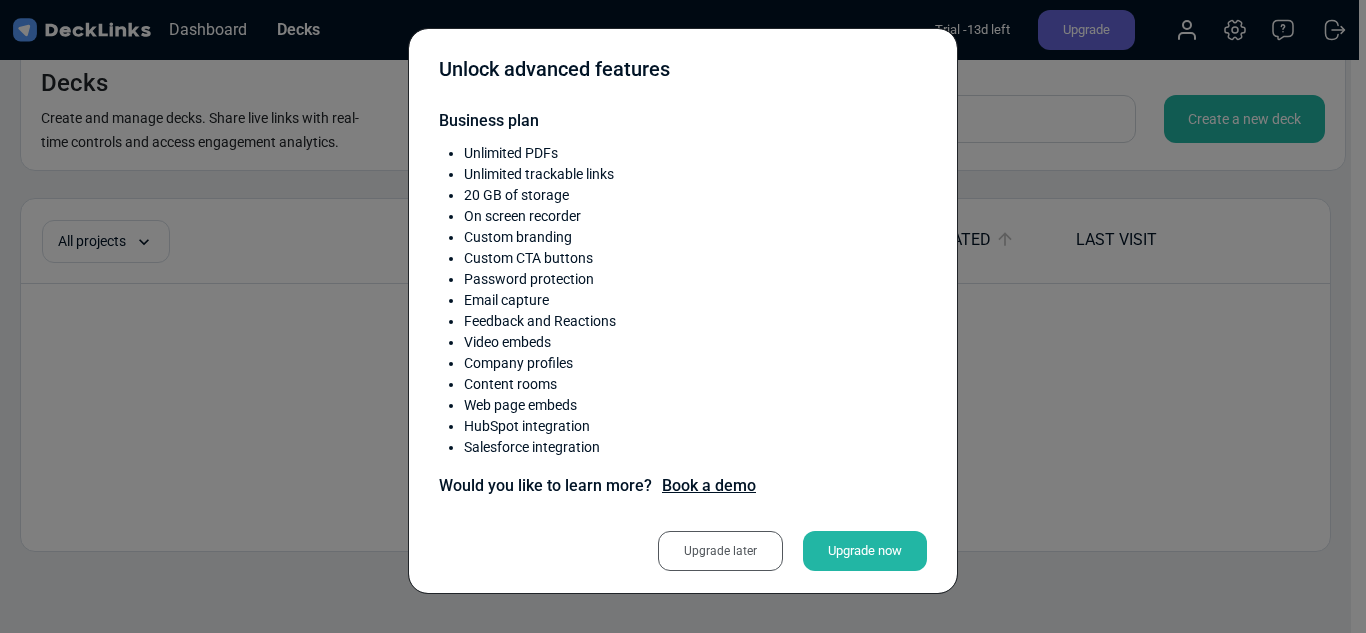 click on "Unlock advanced features Business plan Unlimited PDFs Unlimited trackable links 20 GB of storage On screen recorder Custom branding Custom CTA buttons Password protection Email capture Feedback and Reactions Video embeds Company profiles Content rooms Web page embeds HubSpot integration Salesforce integration Would you like to learn more?  Book a demo Upgrade later Upgrade now" at bounding box center [683, 316] 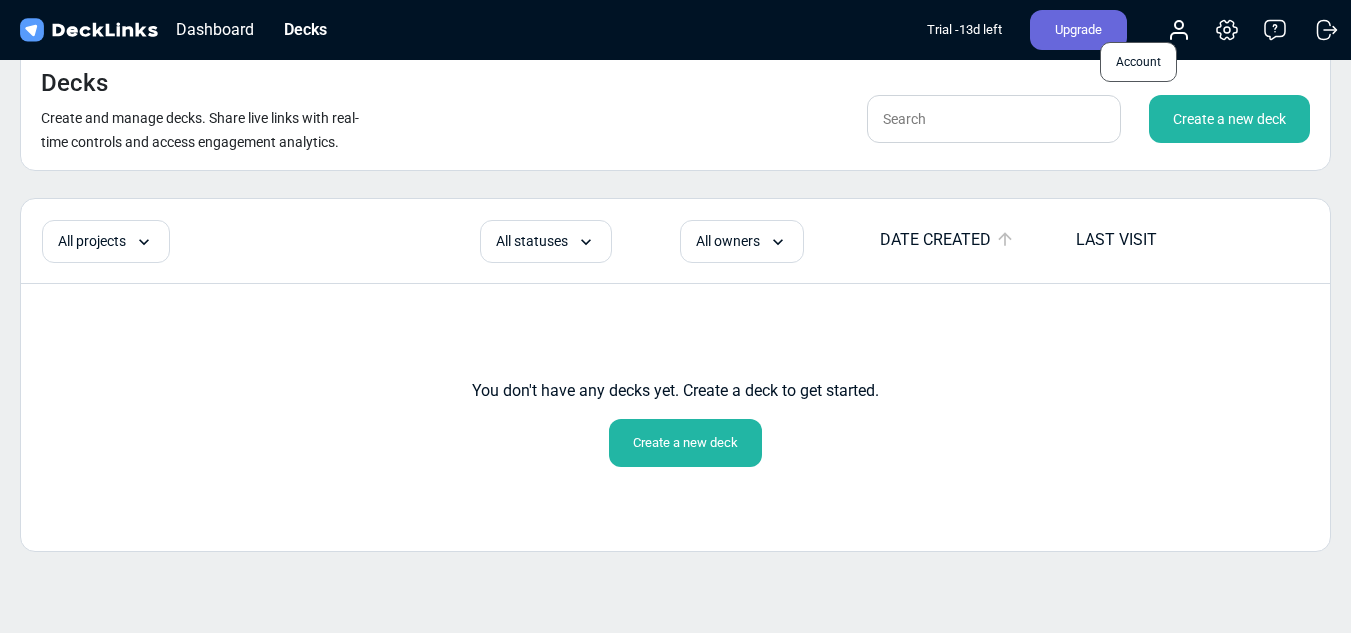 click at bounding box center [1179, 30] 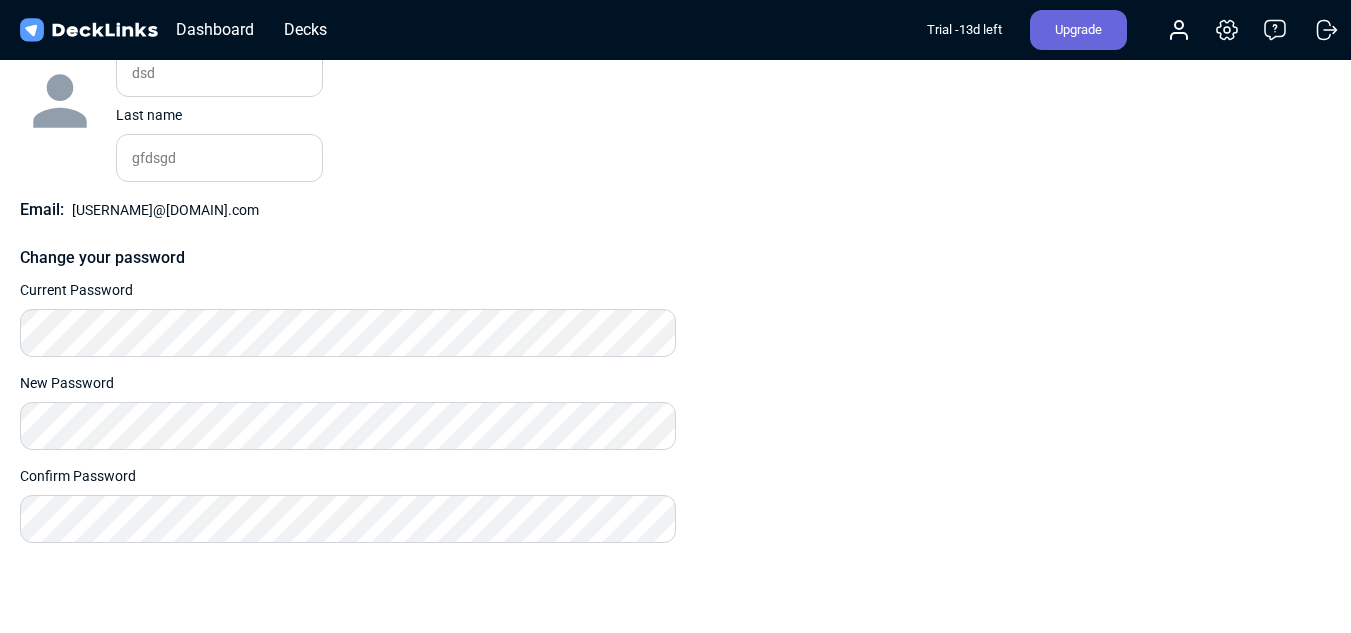 scroll, scrollTop: 0, scrollLeft: 0, axis: both 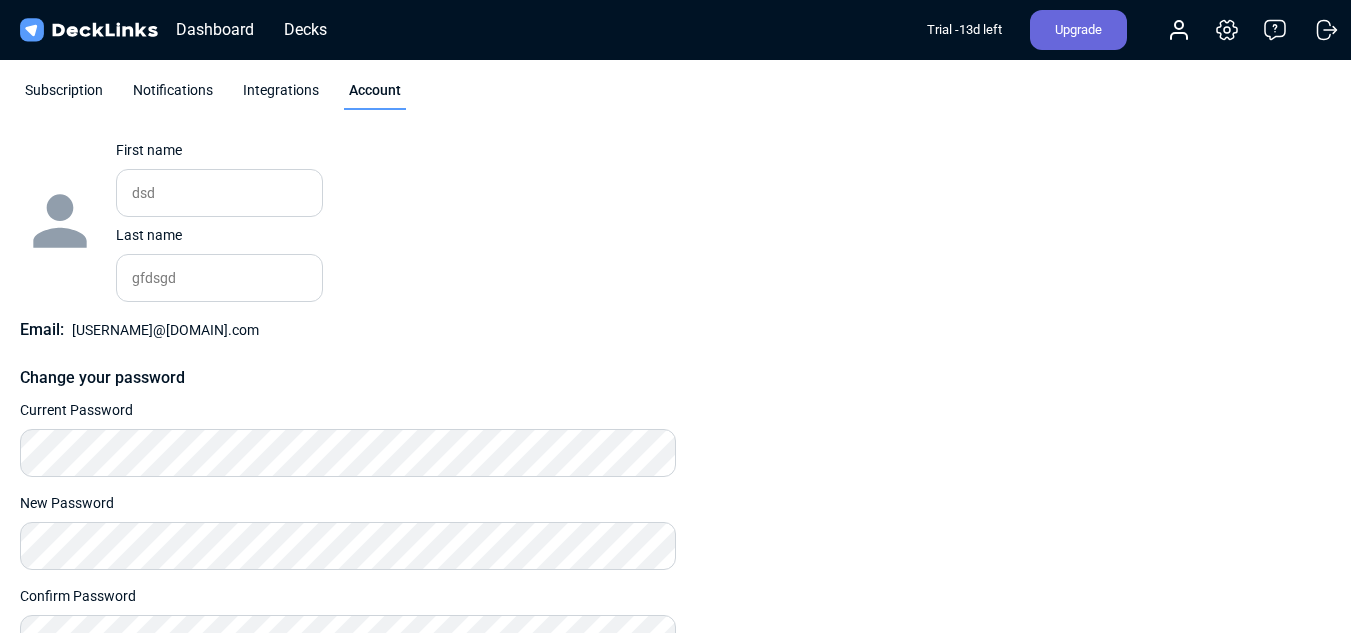 click on "Integrations" at bounding box center (281, 95) 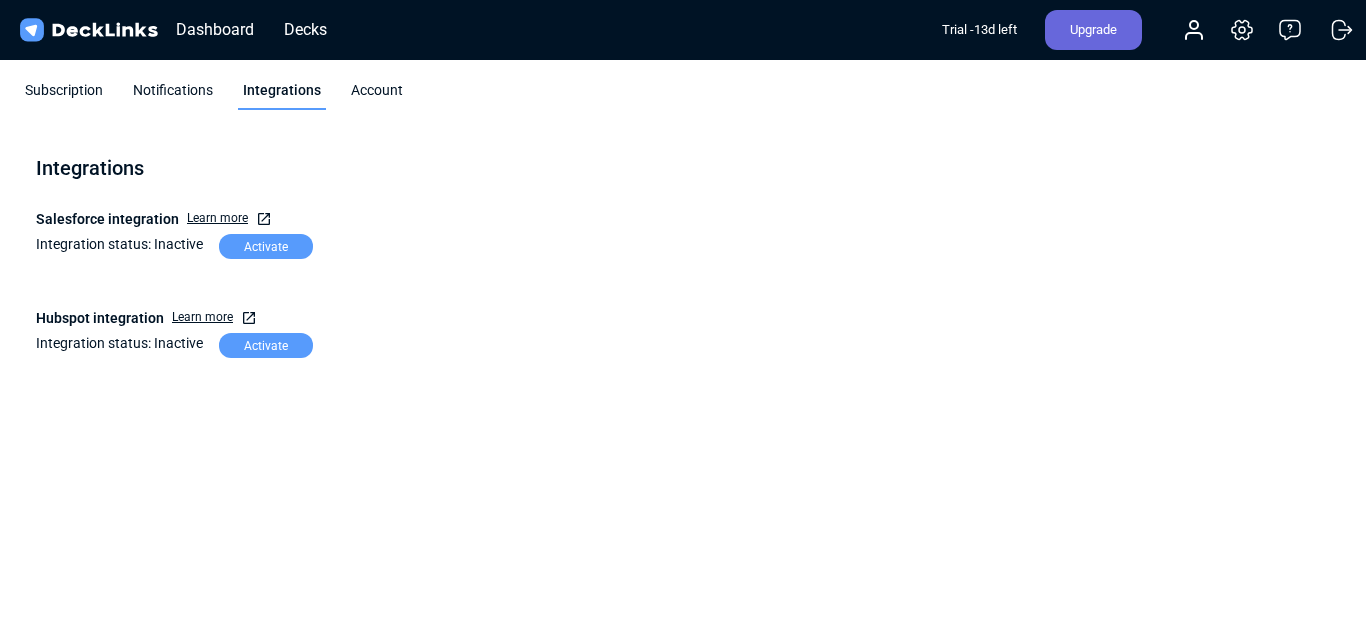 click on "Subscription Notifications Integrations Account" at bounding box center (683, 95) 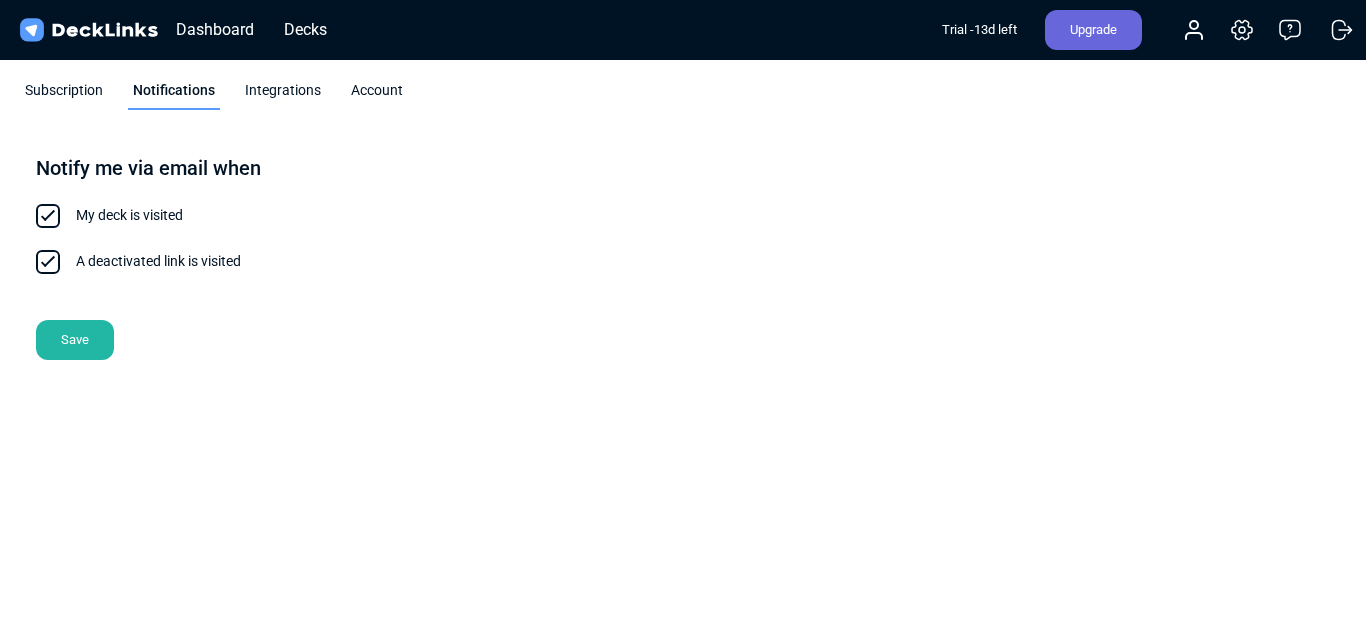 click on "Notifications" at bounding box center (174, 95) 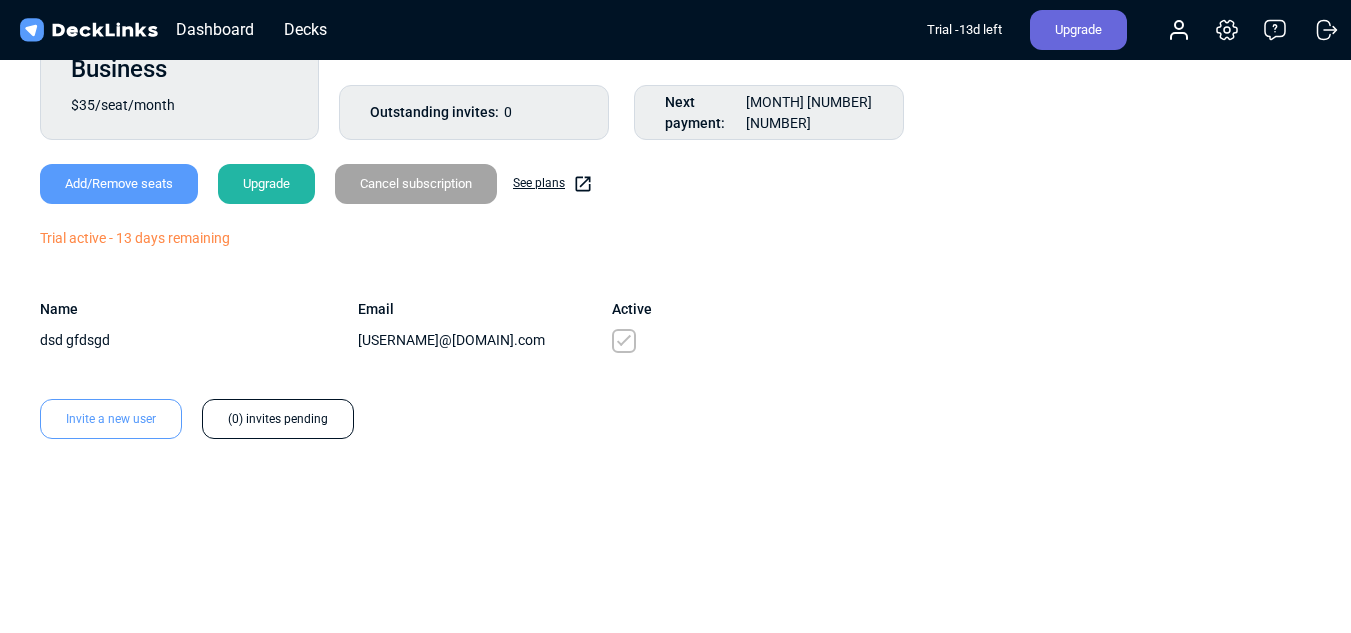 scroll, scrollTop: 0, scrollLeft: 0, axis: both 